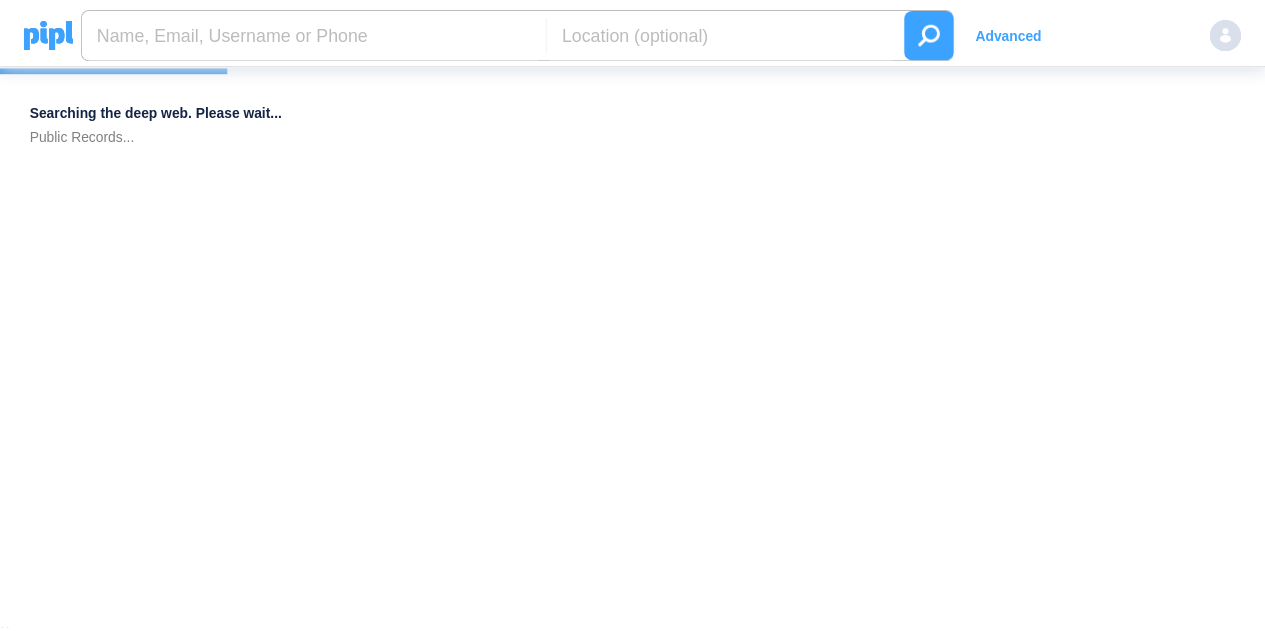 scroll, scrollTop: 0, scrollLeft: 0, axis: both 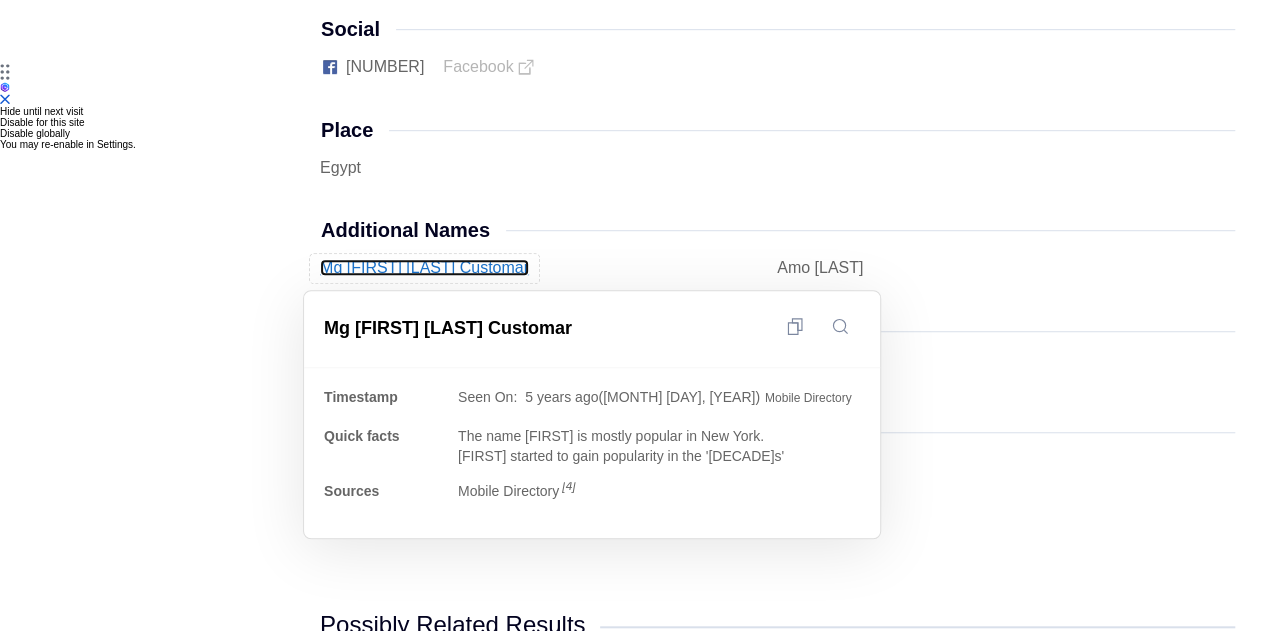 click on "Mg Sherif Ragab Customar" at bounding box center (424, 267) 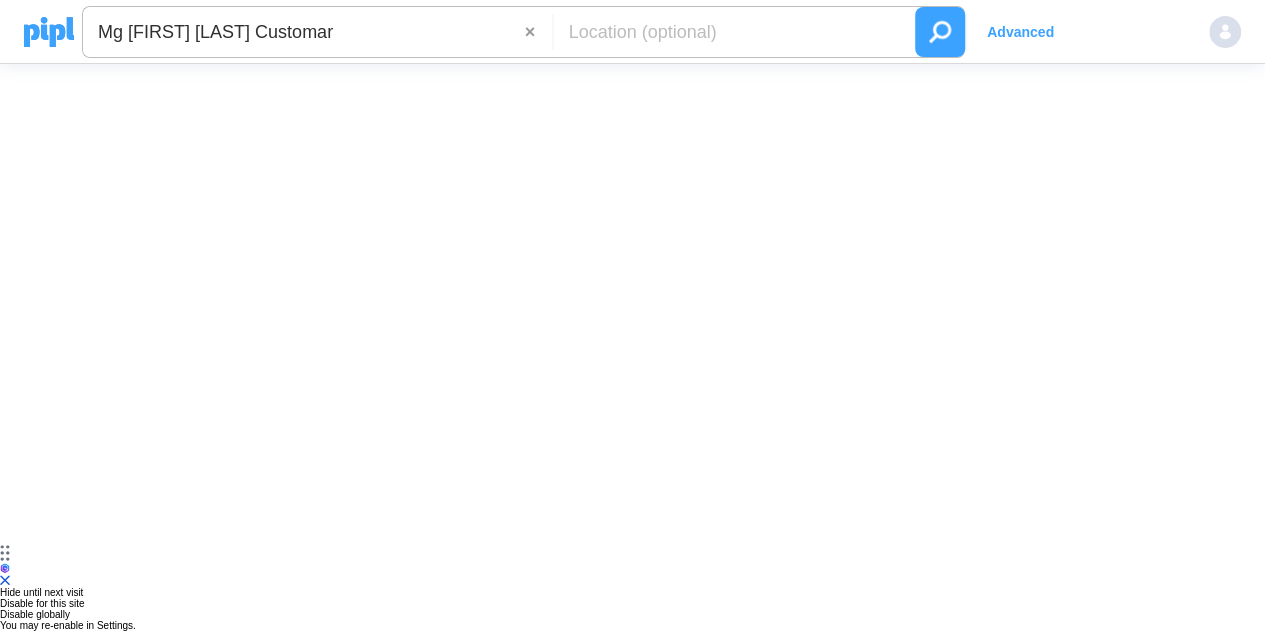 scroll, scrollTop: 0, scrollLeft: 0, axis: both 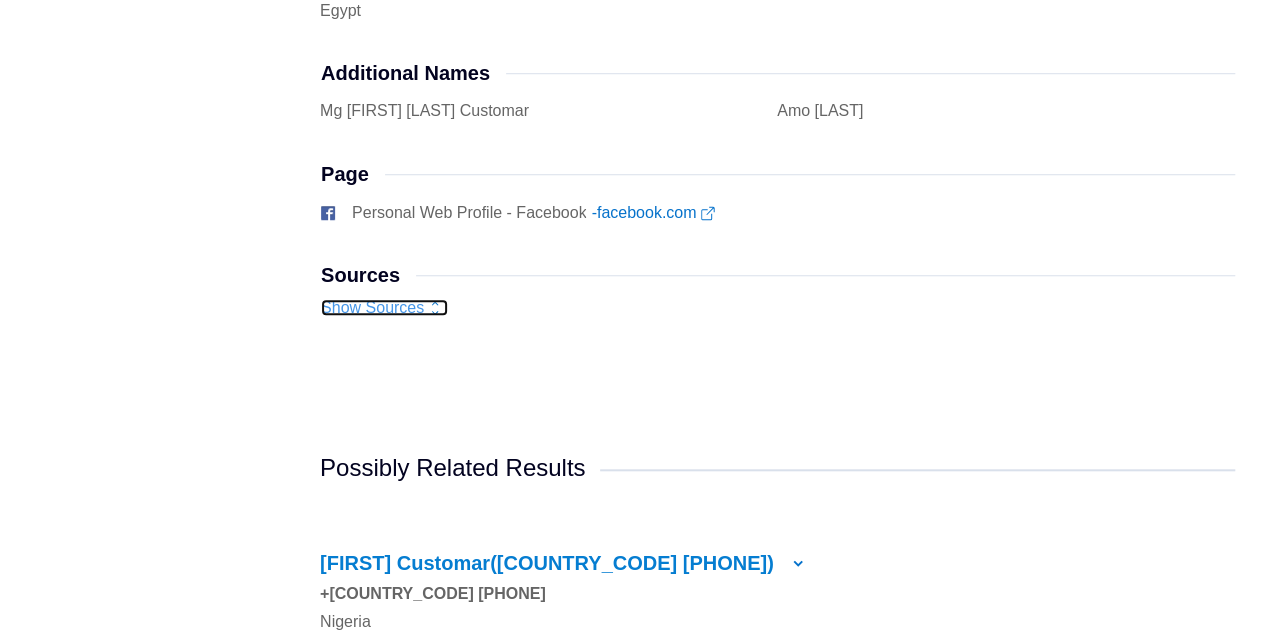 click on "Show Sources" at bounding box center (384, 307) 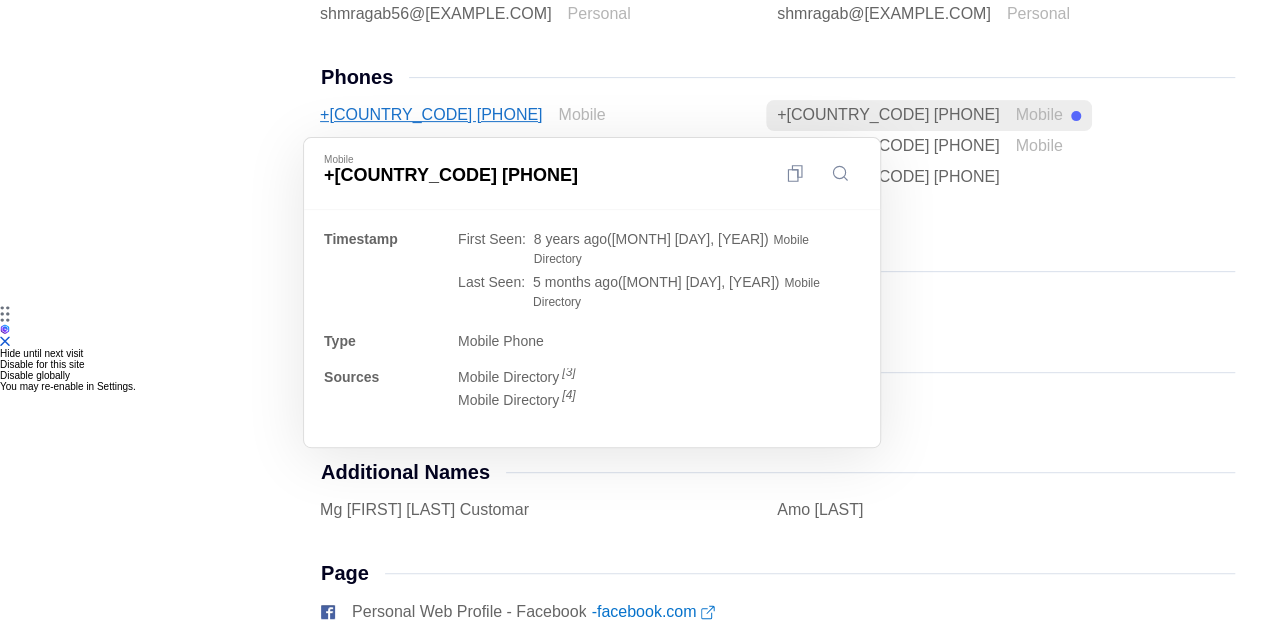 scroll, scrollTop: 330, scrollLeft: 0, axis: vertical 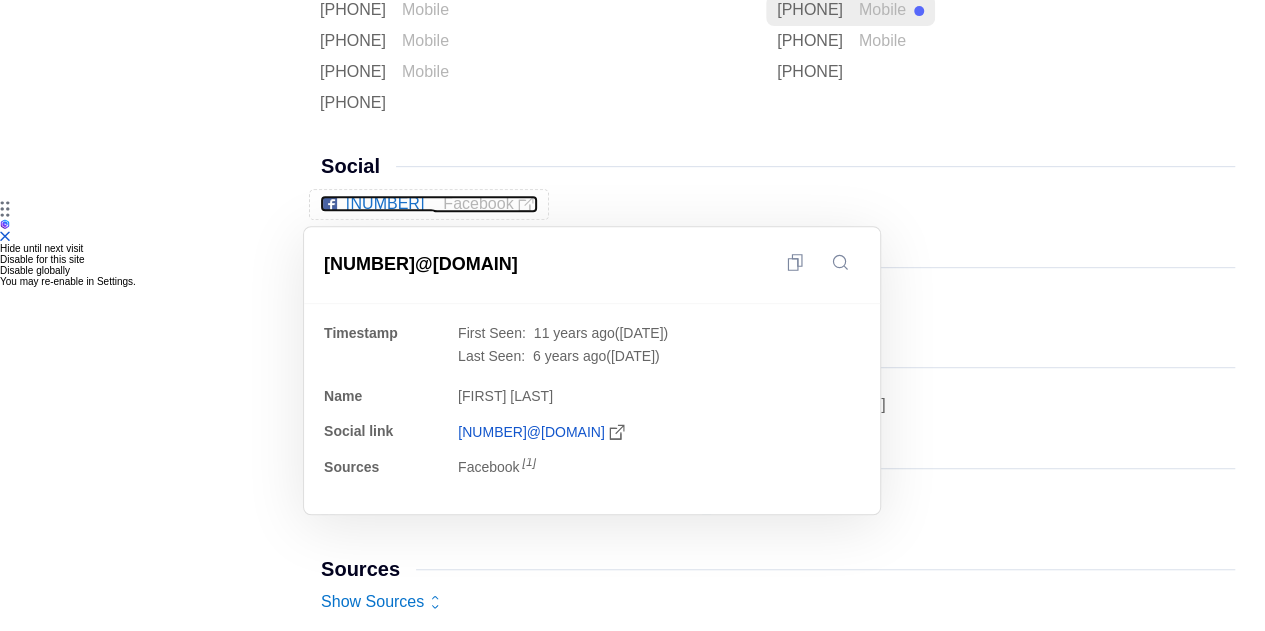 click on "[NUMBER]" at bounding box center (385, 203) 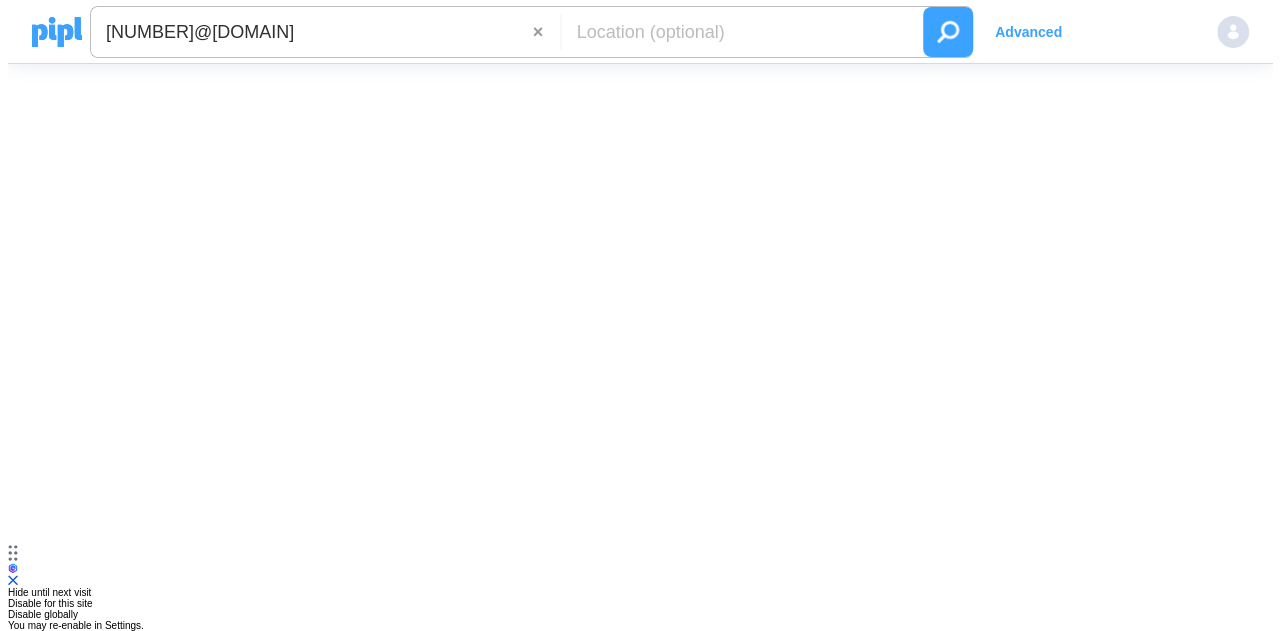 scroll, scrollTop: 0, scrollLeft: 0, axis: both 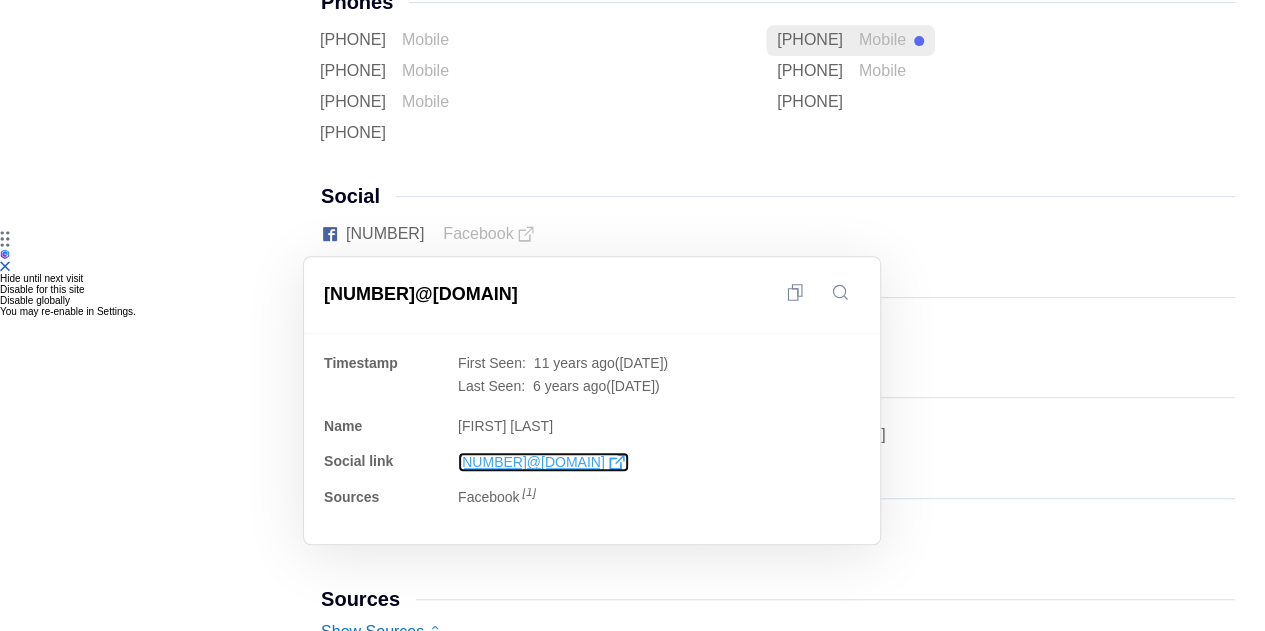 click on "[NUMBER]@[DOMAIN]" at bounding box center (543, 462) 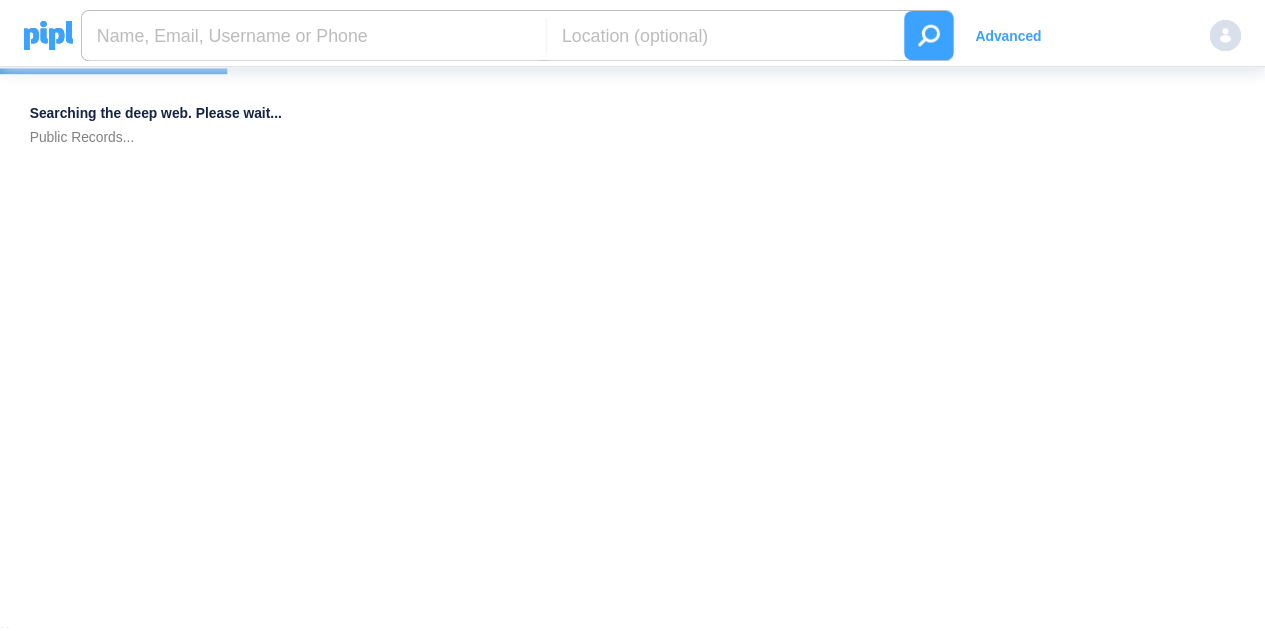 scroll, scrollTop: 0, scrollLeft: 0, axis: both 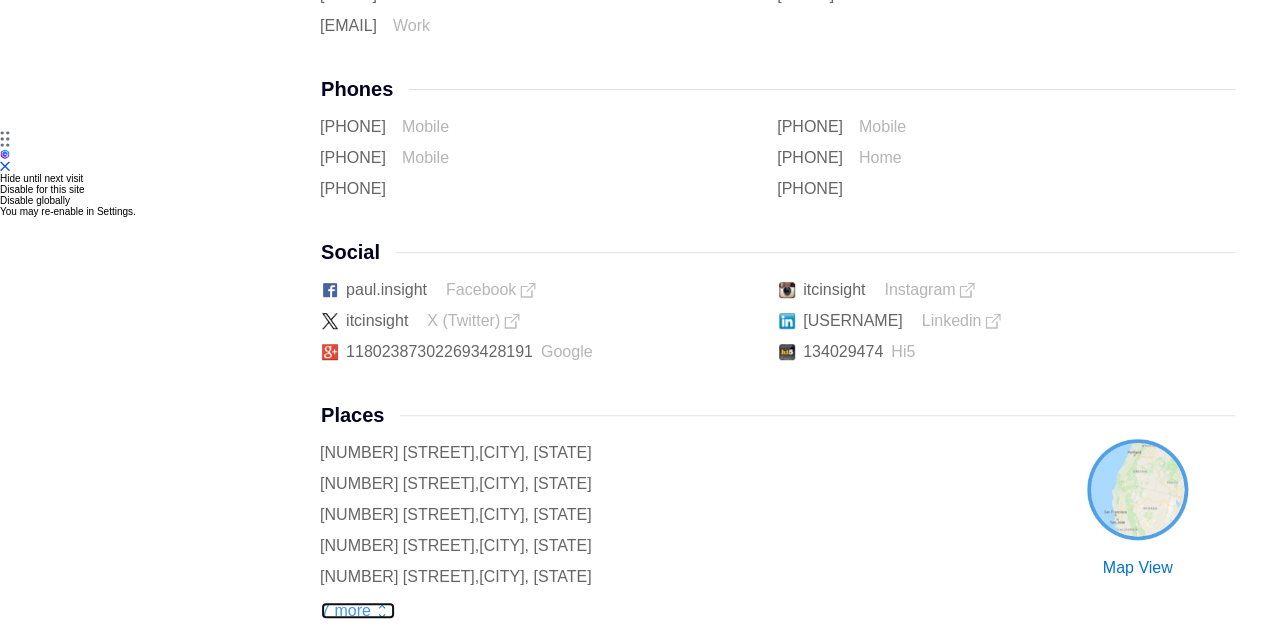 click on "7   more" at bounding box center [358, 610] 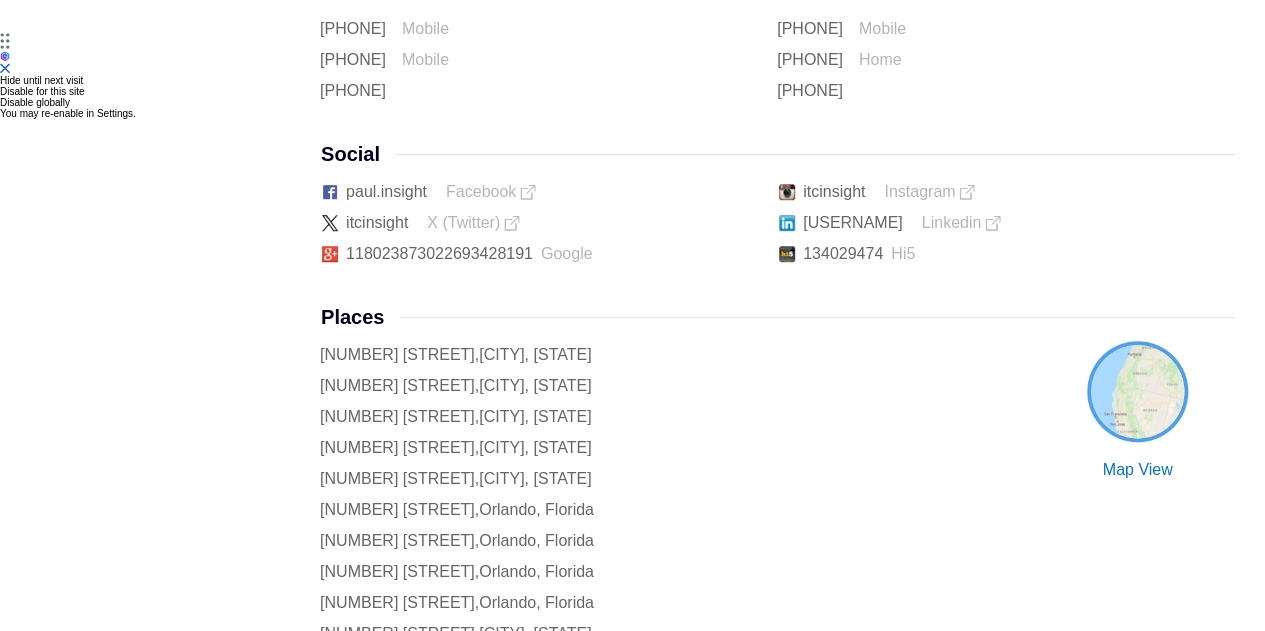 scroll, scrollTop: 800, scrollLeft: 0, axis: vertical 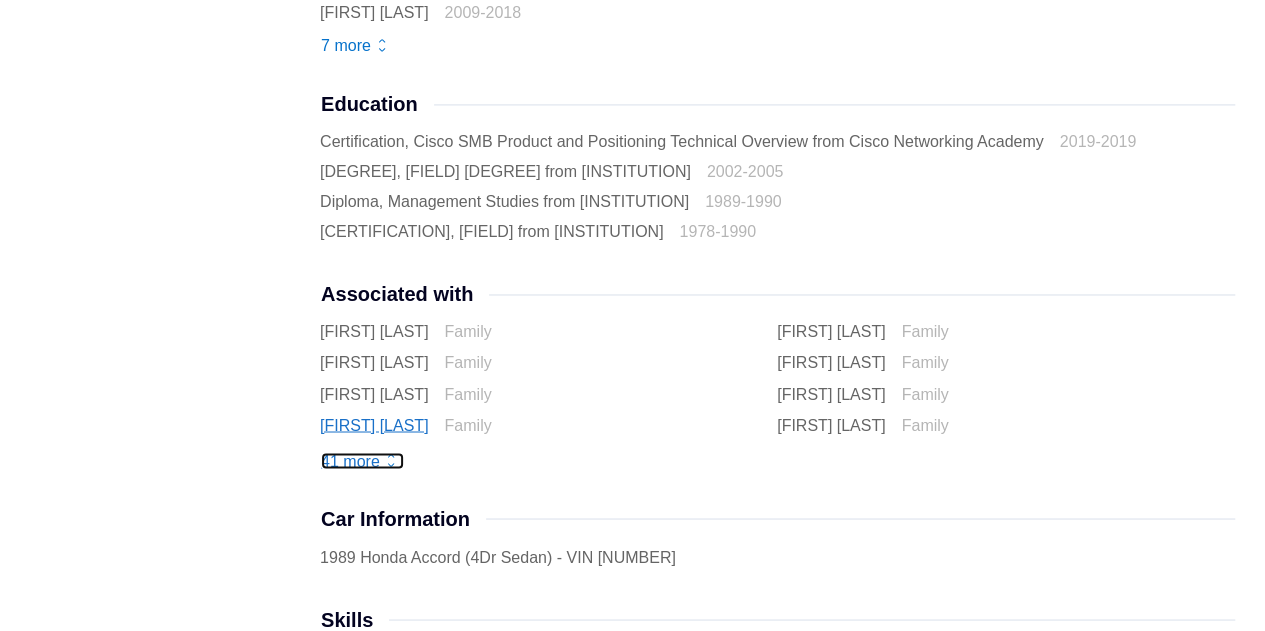 drag, startPoint x: 354, startPoint y: 411, endPoint x: 337, endPoint y: 393, distance: 24.758837 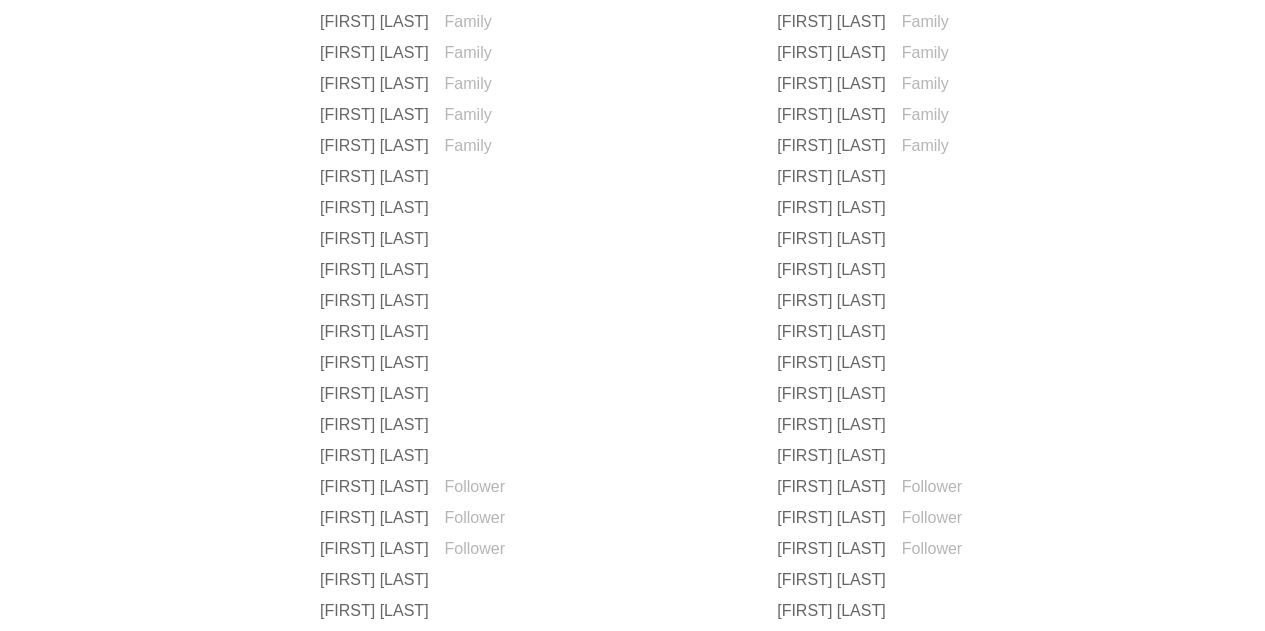 scroll, scrollTop: 1900, scrollLeft: 0, axis: vertical 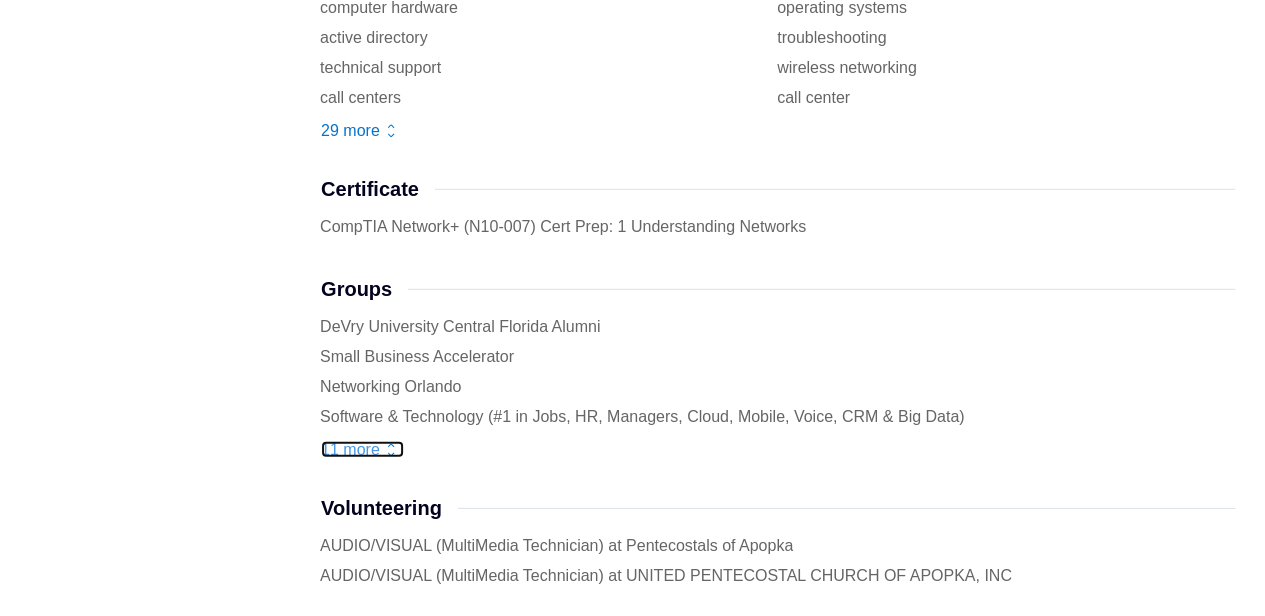 click on "11   more" at bounding box center [362, 130] 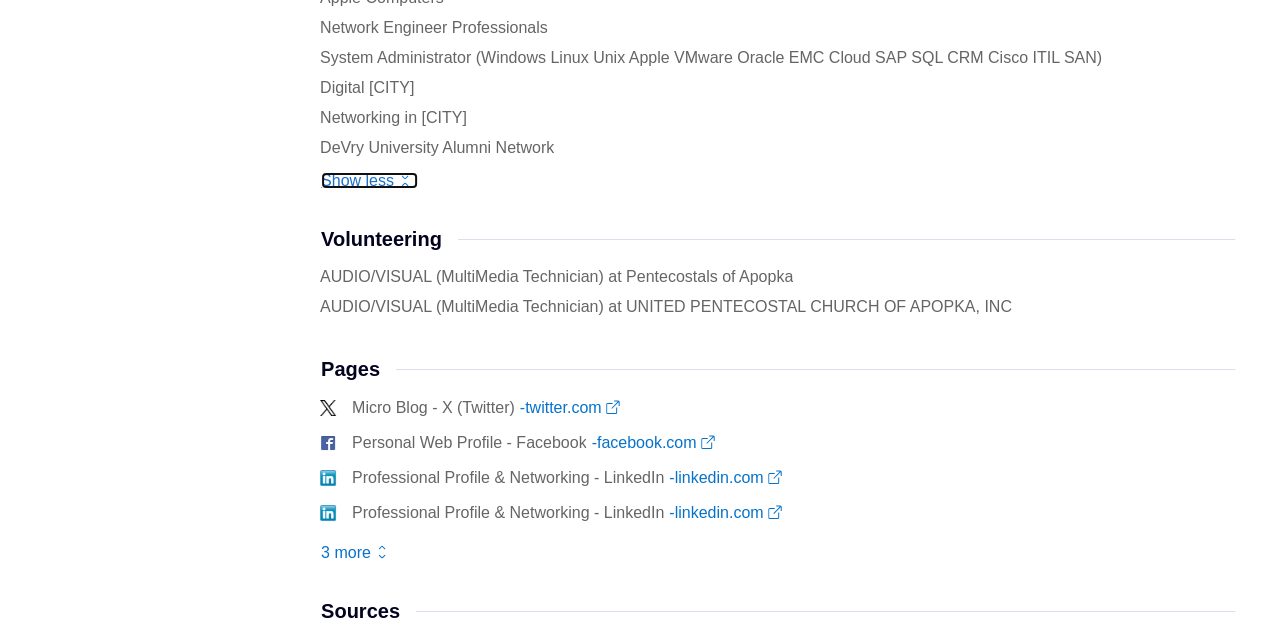 scroll, scrollTop: 3400, scrollLeft: 0, axis: vertical 